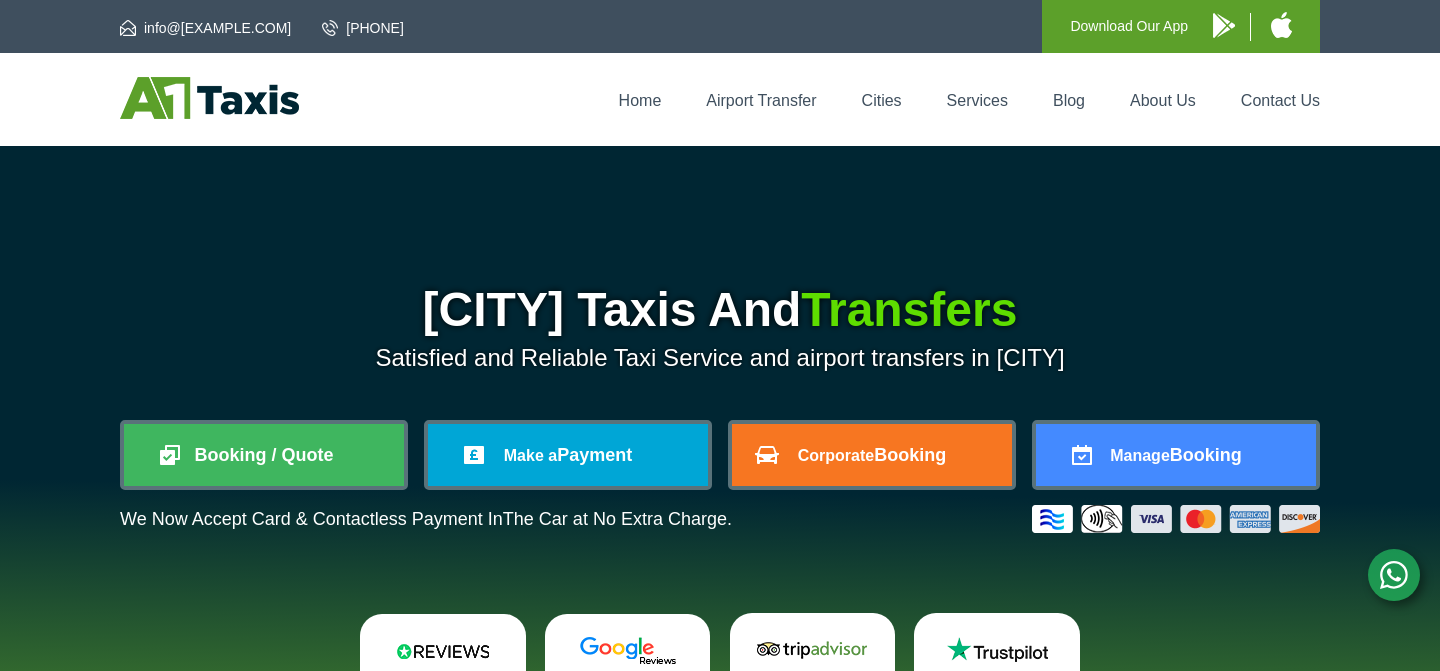 scroll, scrollTop: 0, scrollLeft: 0, axis: both 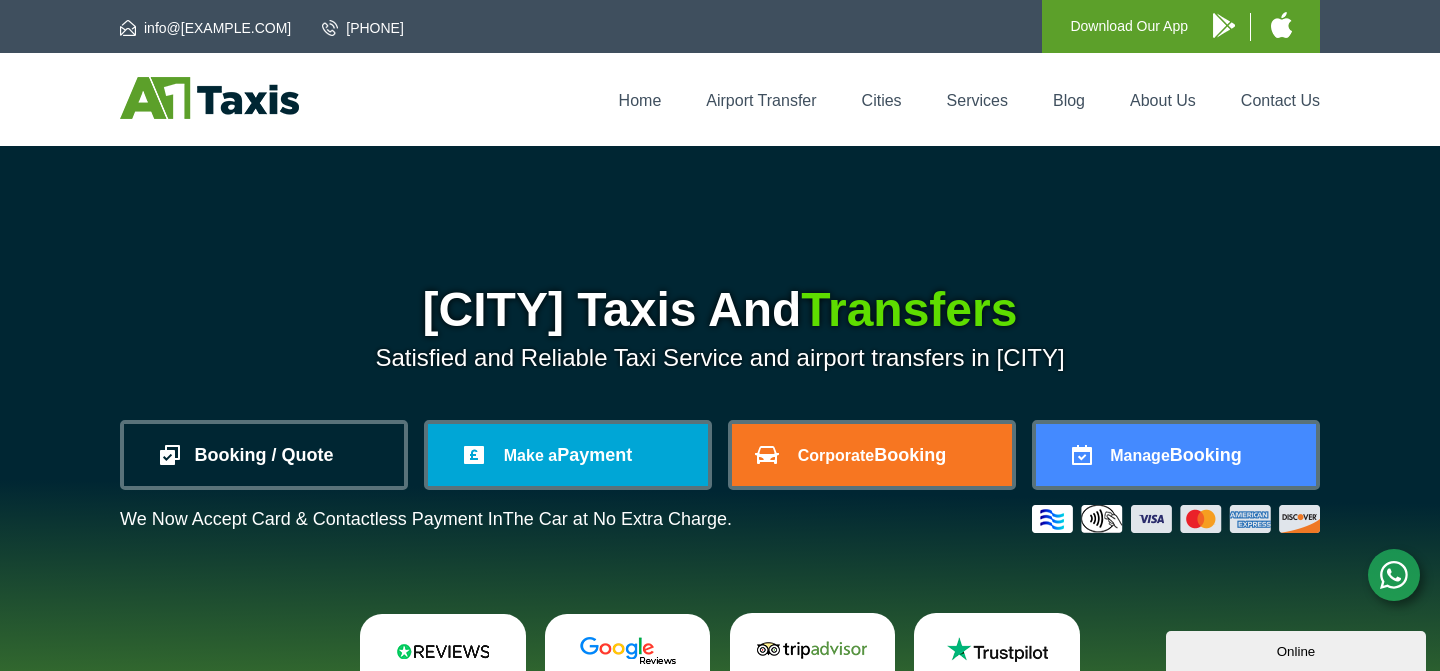 click on "Booking / Quote" at bounding box center (264, 455) 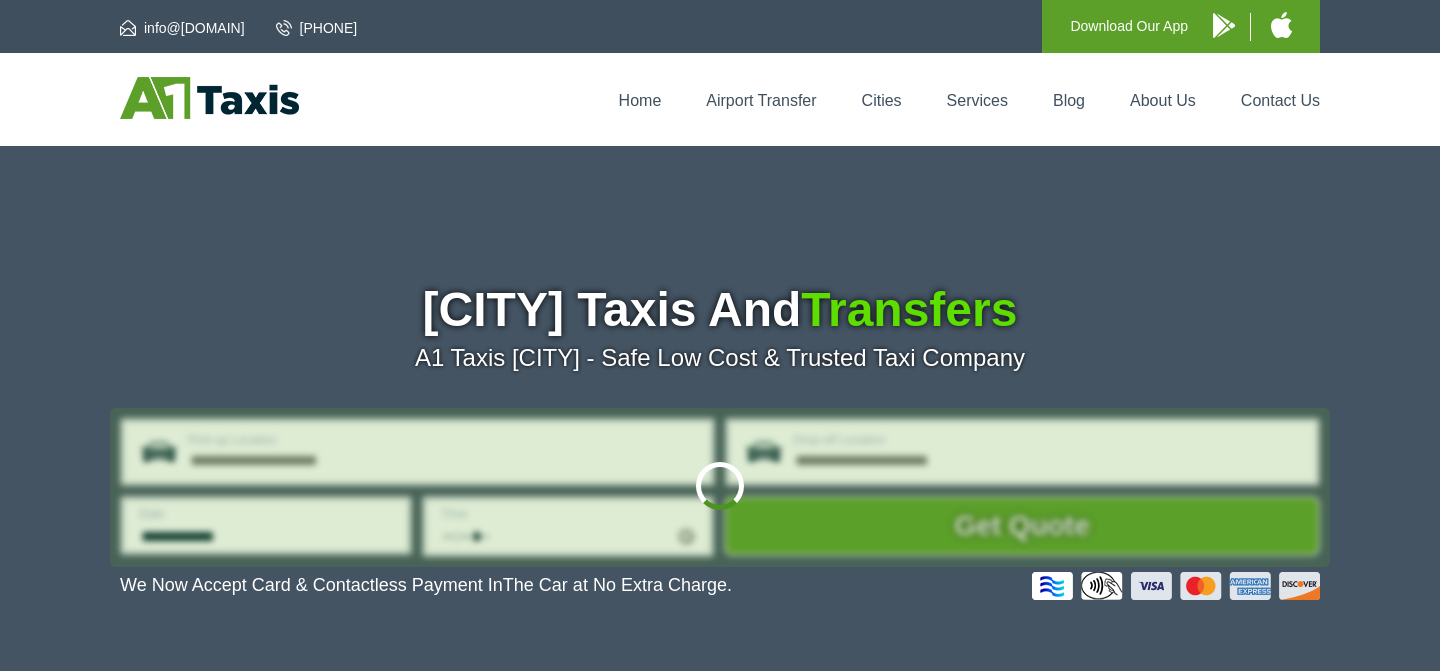 scroll, scrollTop: 0, scrollLeft: 0, axis: both 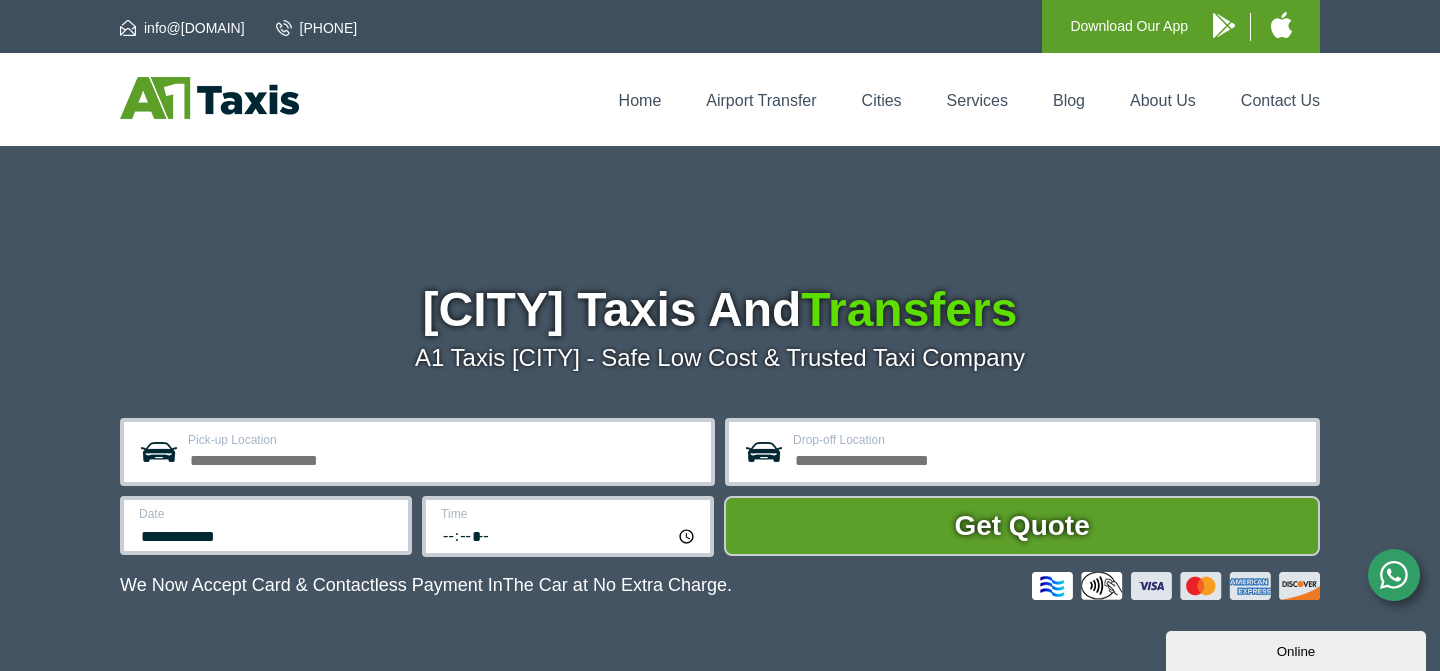 click on "Pick-up Location" at bounding box center [443, 458] 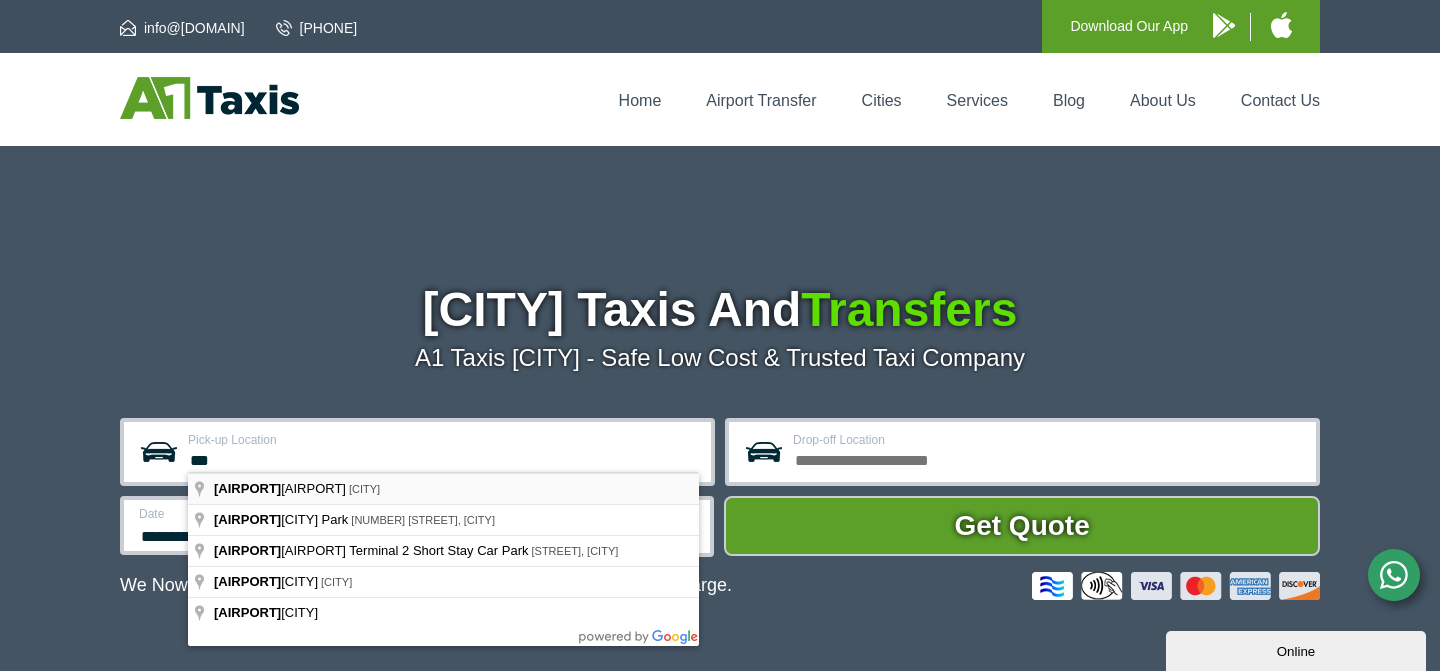 type on "***" 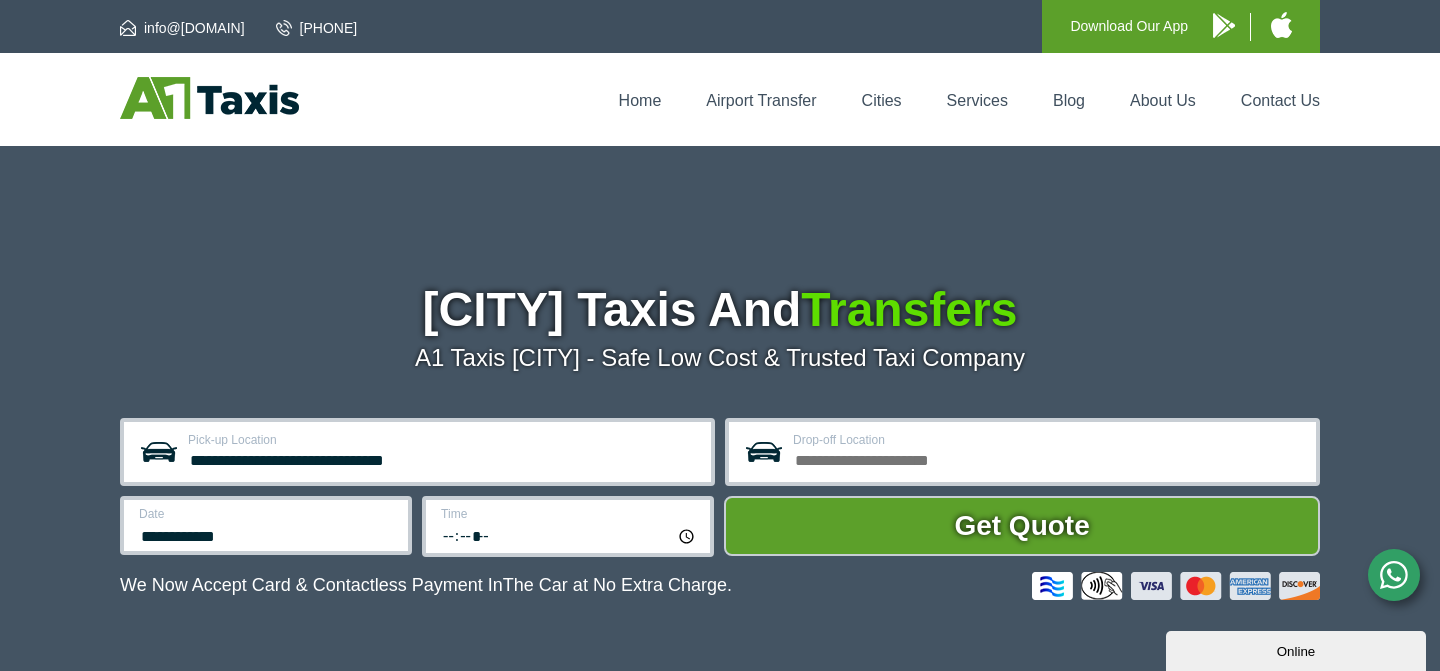 scroll, scrollTop: 162, scrollLeft: 0, axis: vertical 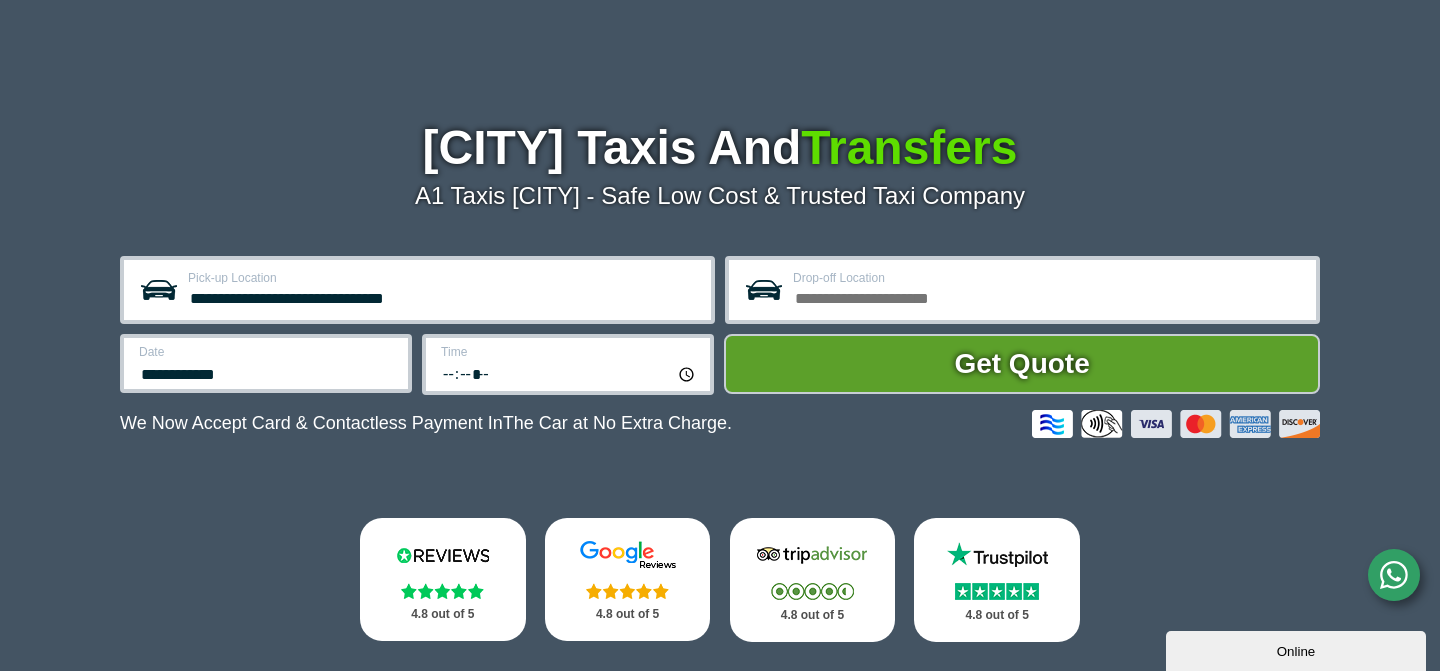 click on "**********" at bounding box center [417, 290] 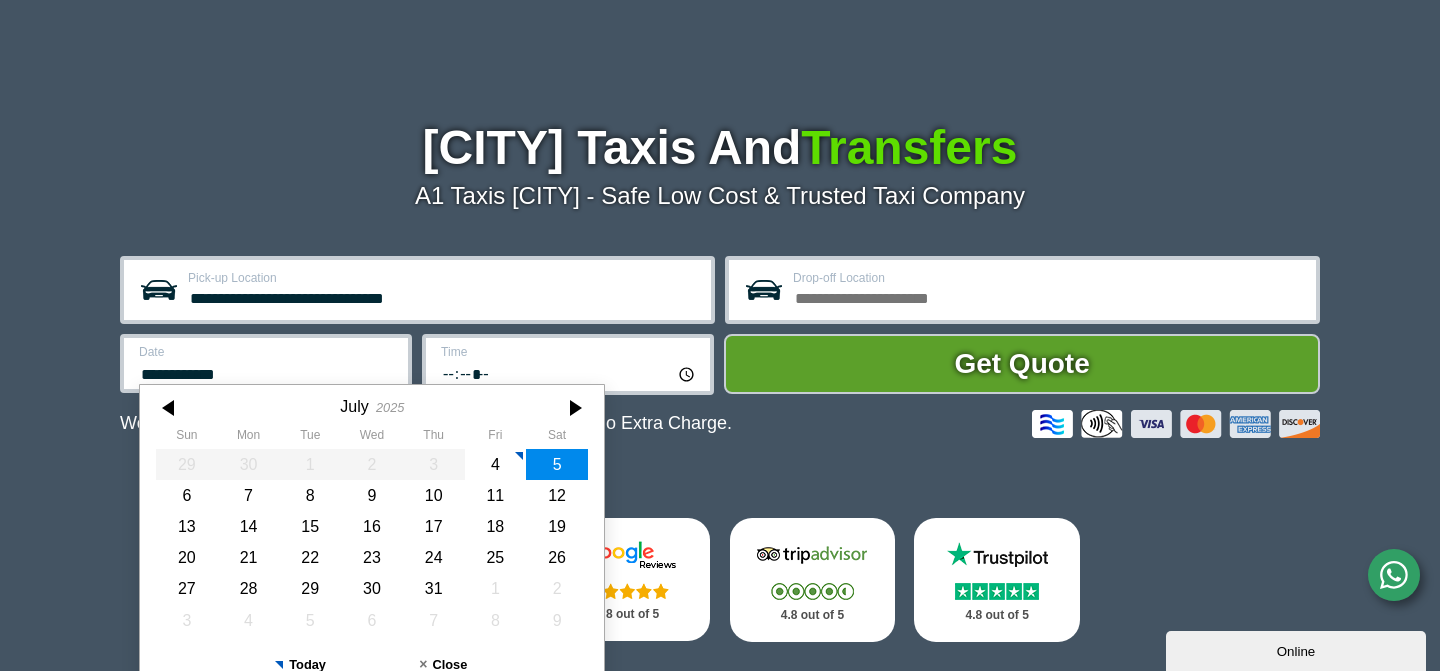 click on "5" at bounding box center [557, 464] 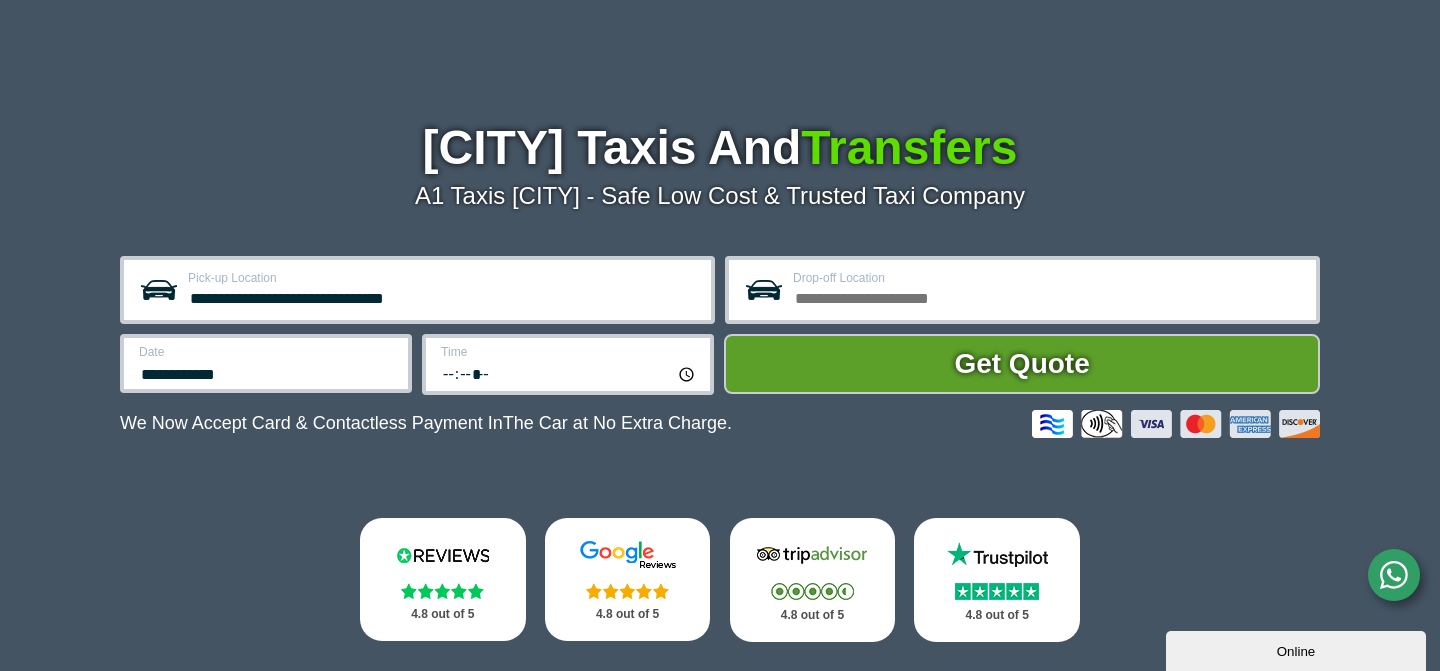 click on "**********" at bounding box center [569, 373] 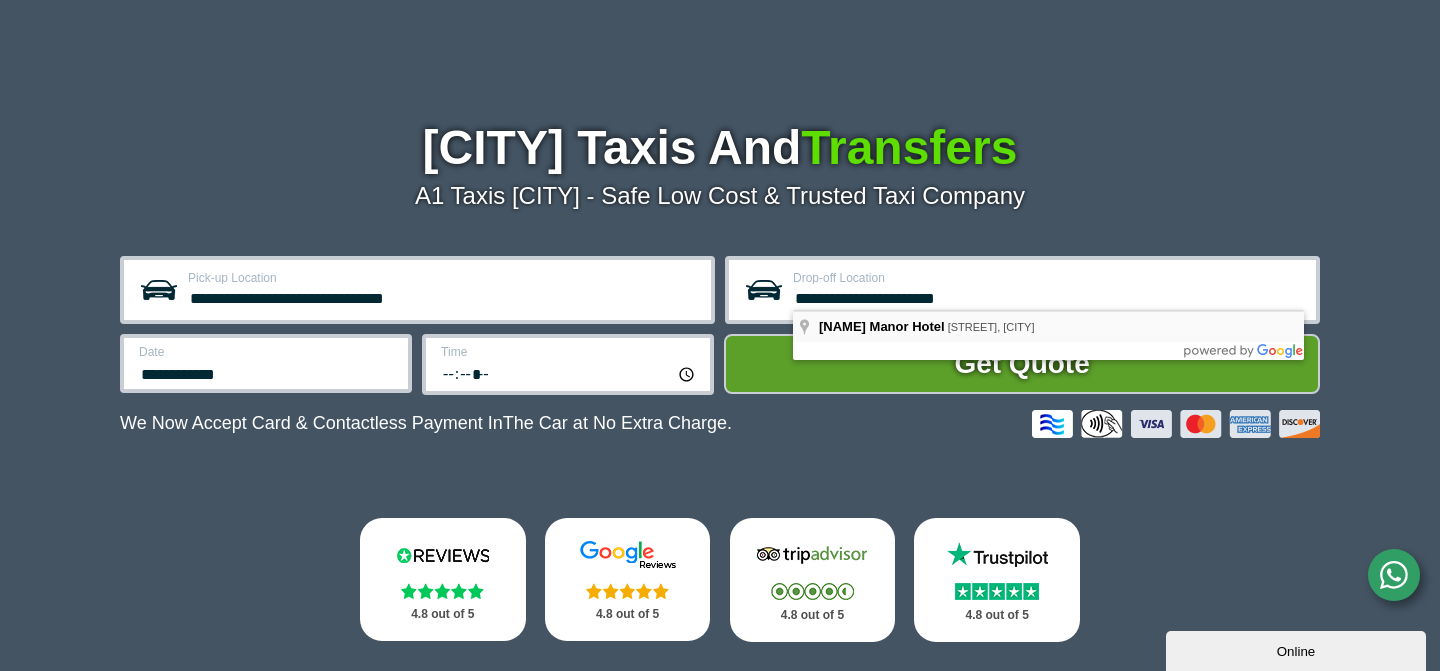 type on "**********" 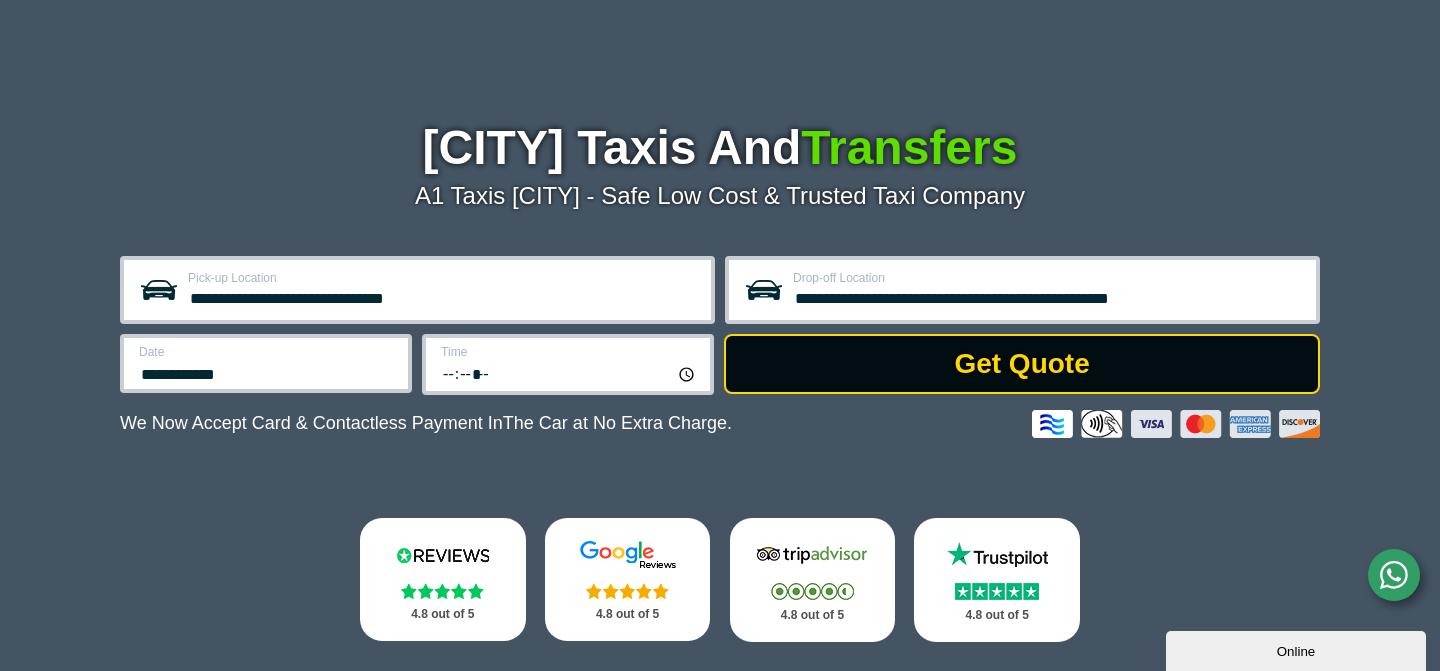 click on "Get Quote" at bounding box center (1022, 364) 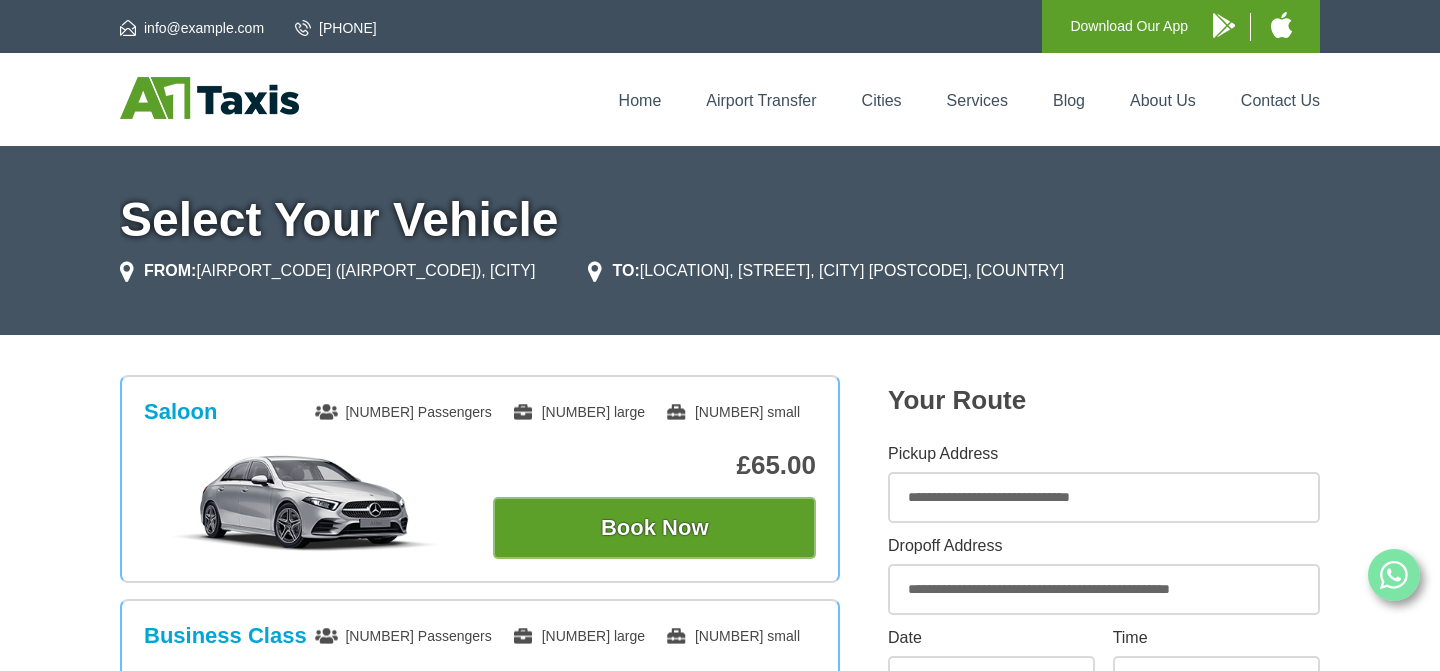 scroll, scrollTop: 0, scrollLeft: 0, axis: both 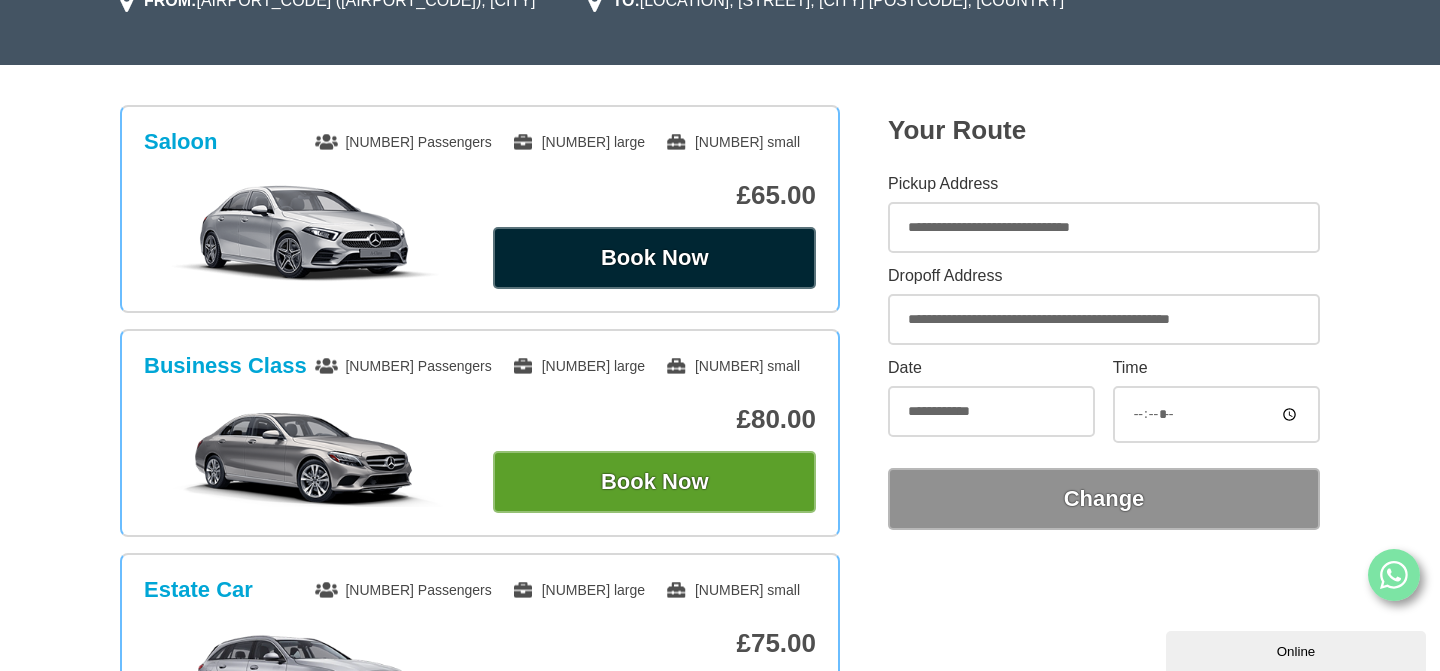 click on "Book Now" at bounding box center (654, 258) 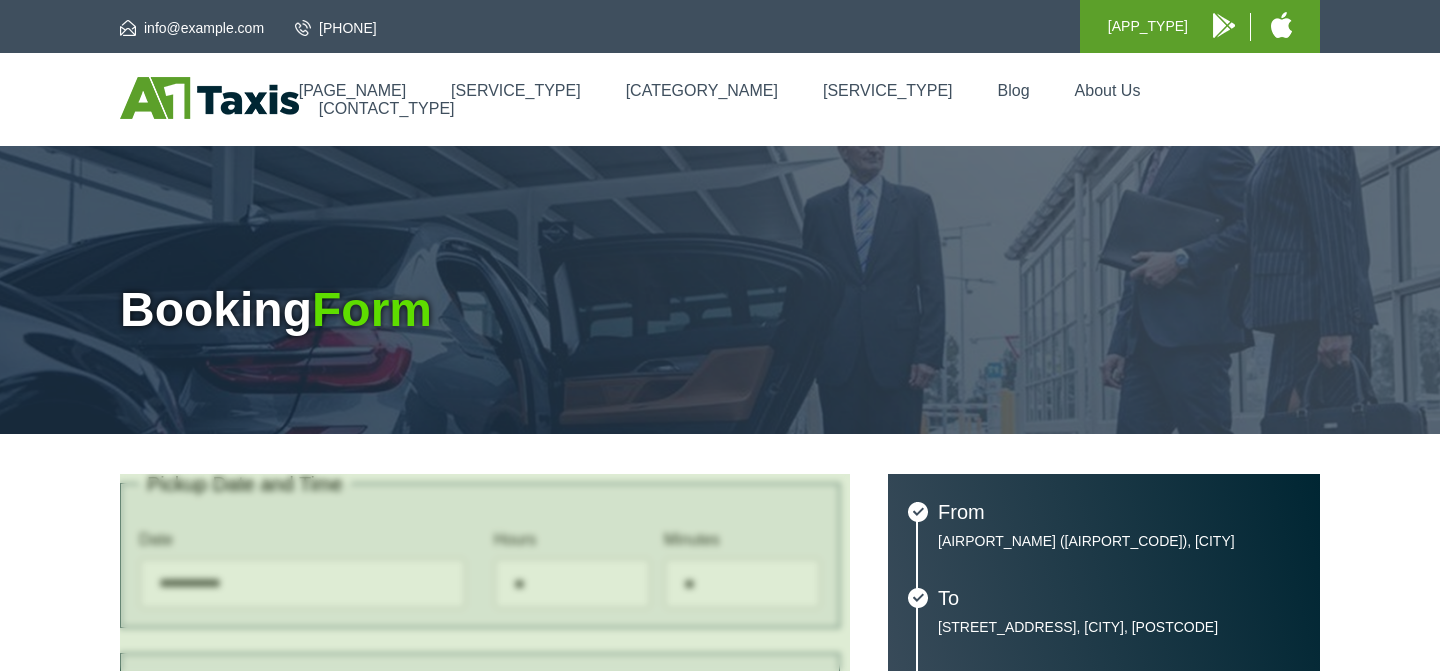 scroll, scrollTop: 0, scrollLeft: 0, axis: both 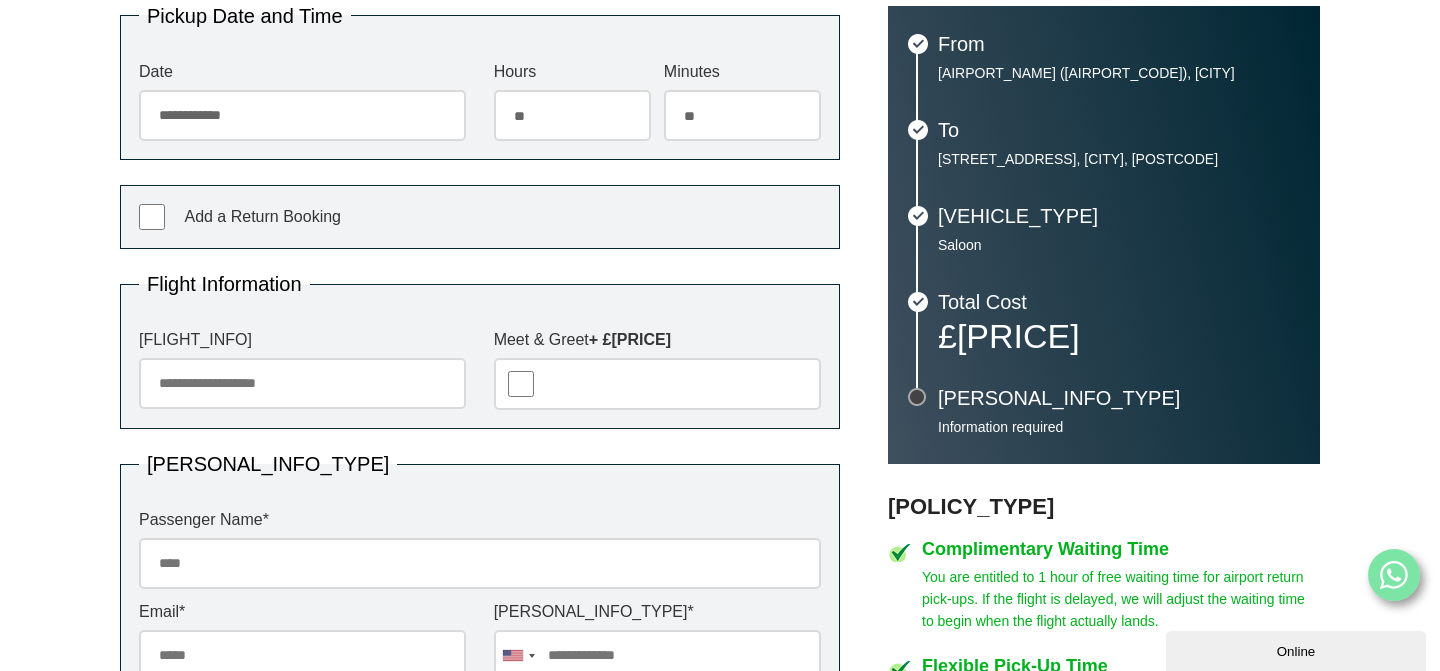 click on "Flight Number" at bounding box center (302, 383) 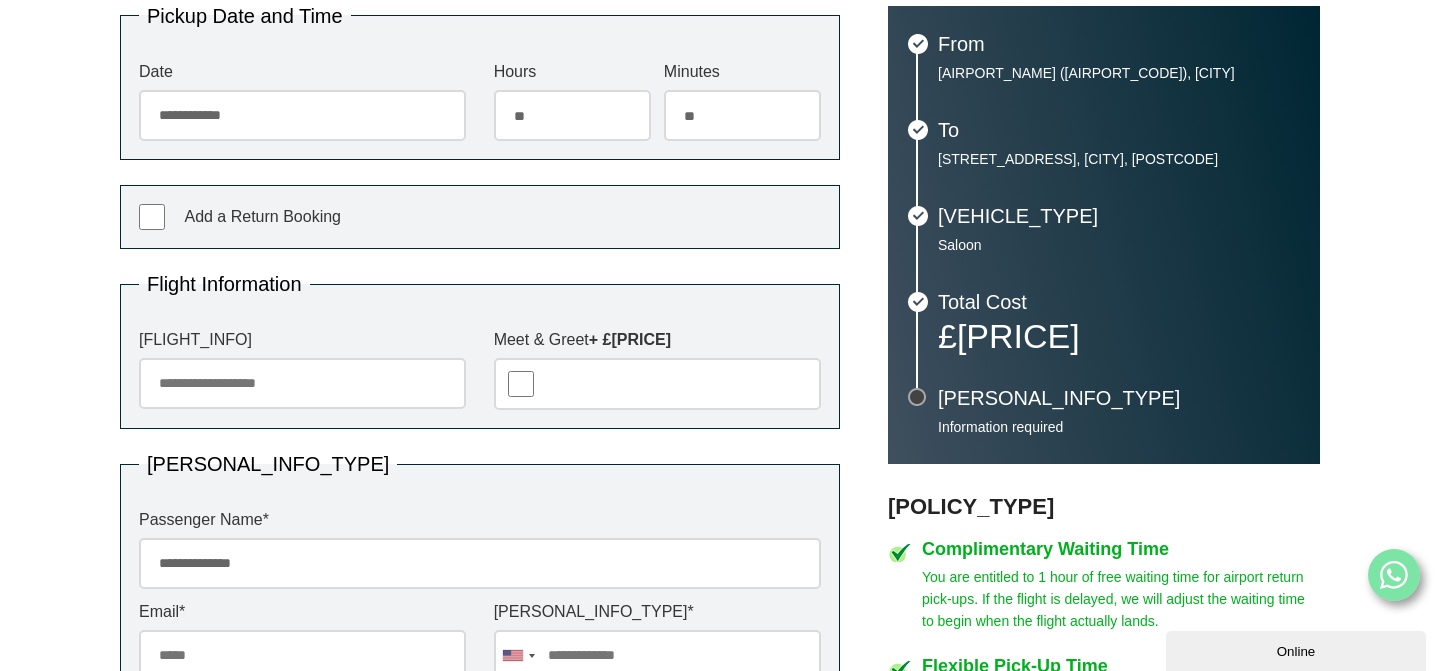 click on "**********" at bounding box center [480, 563] 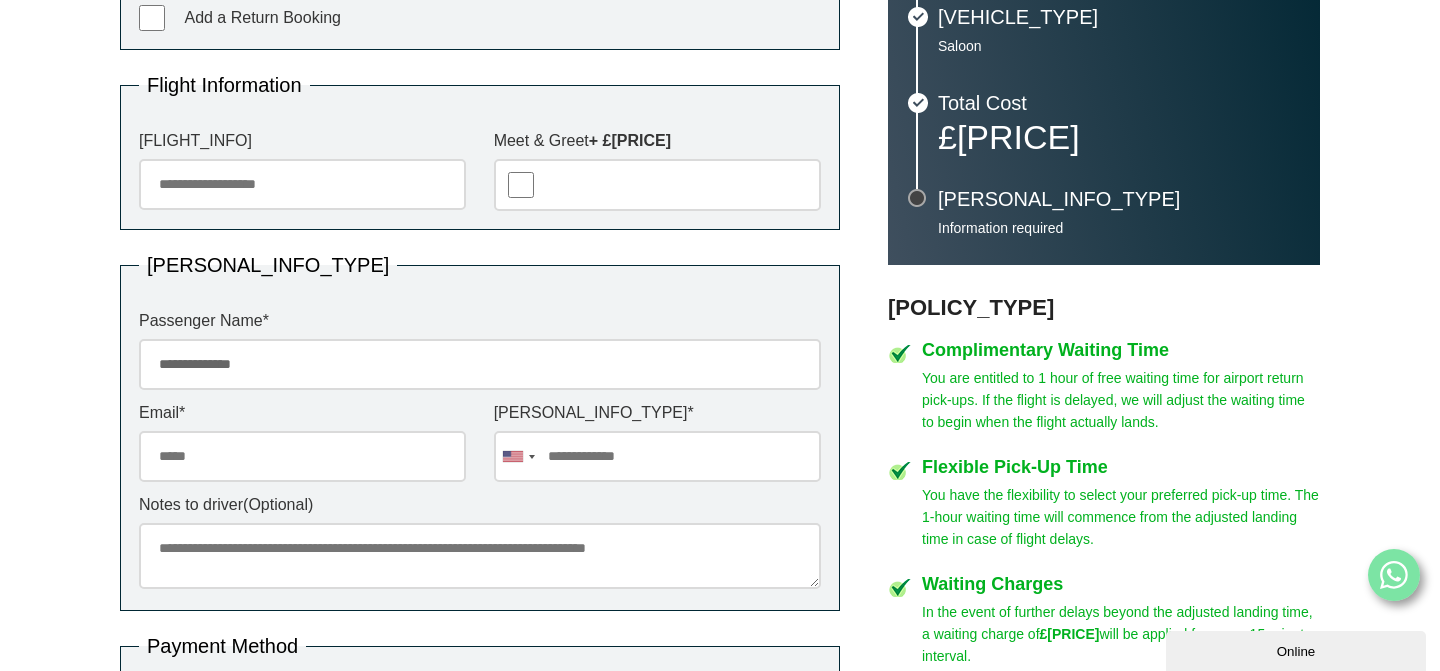 scroll, scrollTop: 668, scrollLeft: 0, axis: vertical 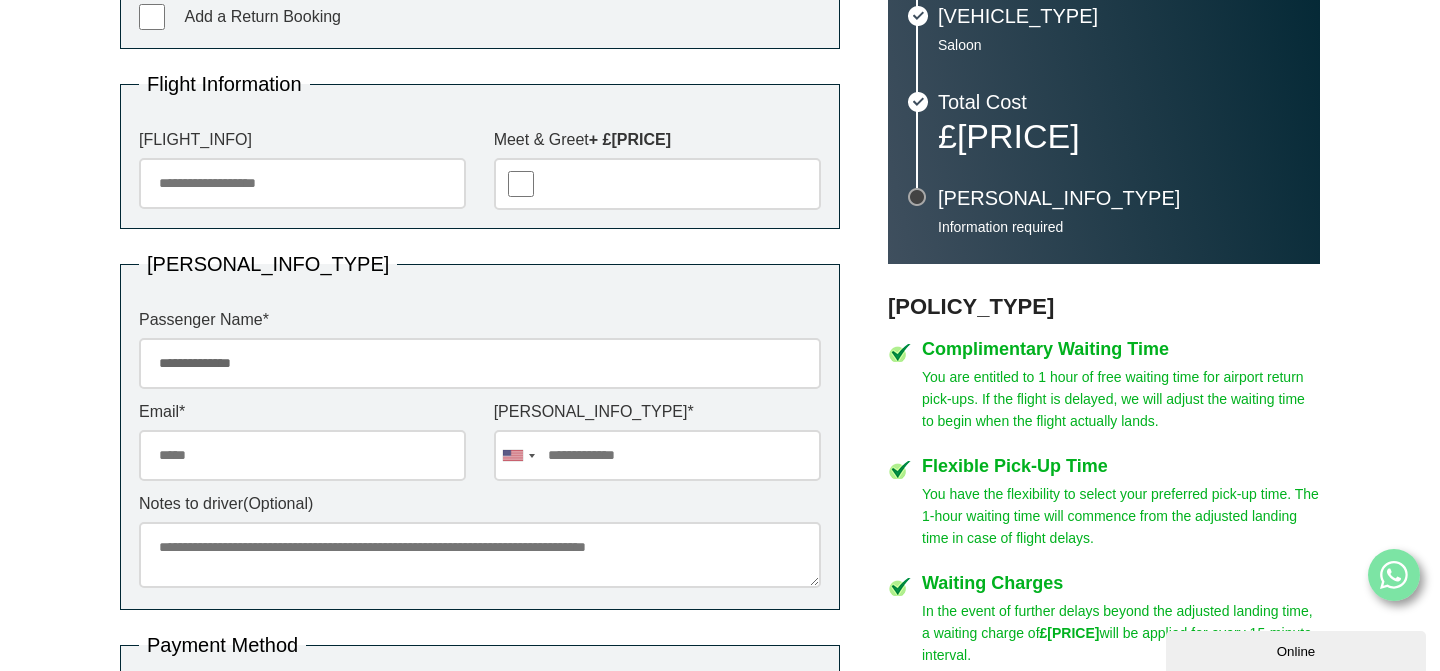 type on "**********" 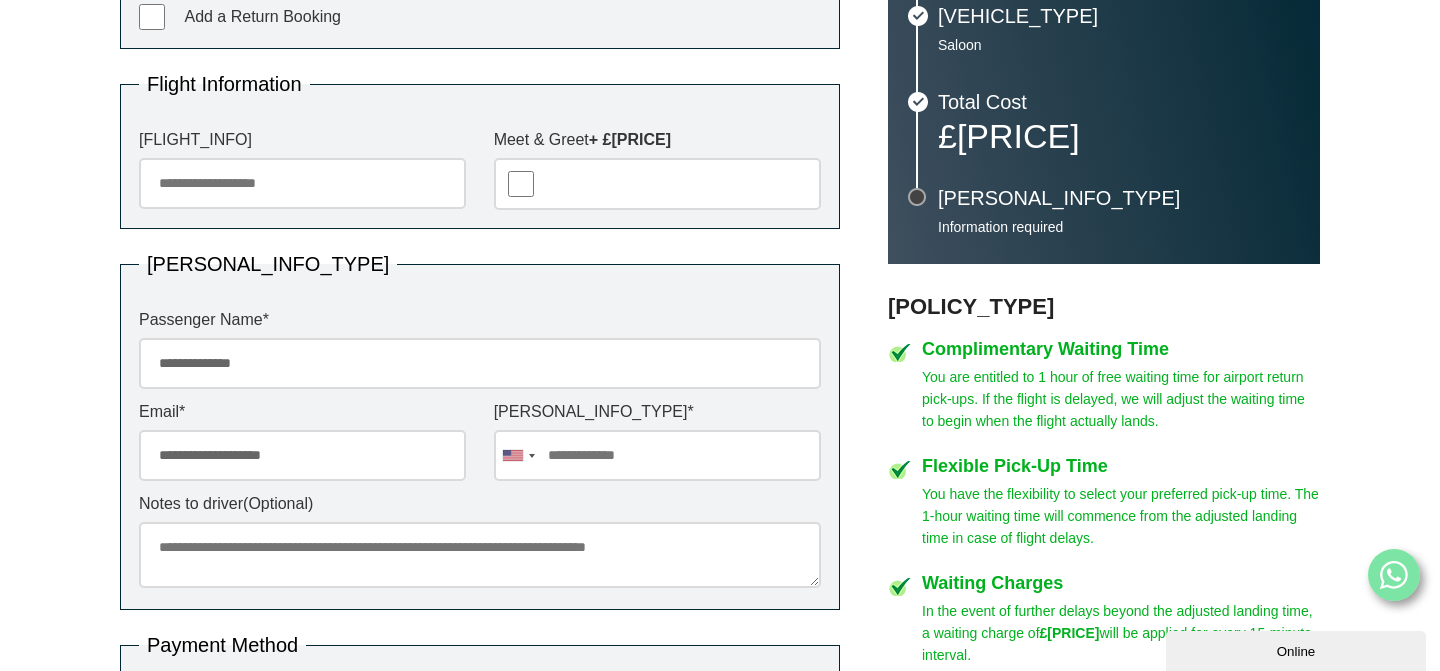 type on "**********" 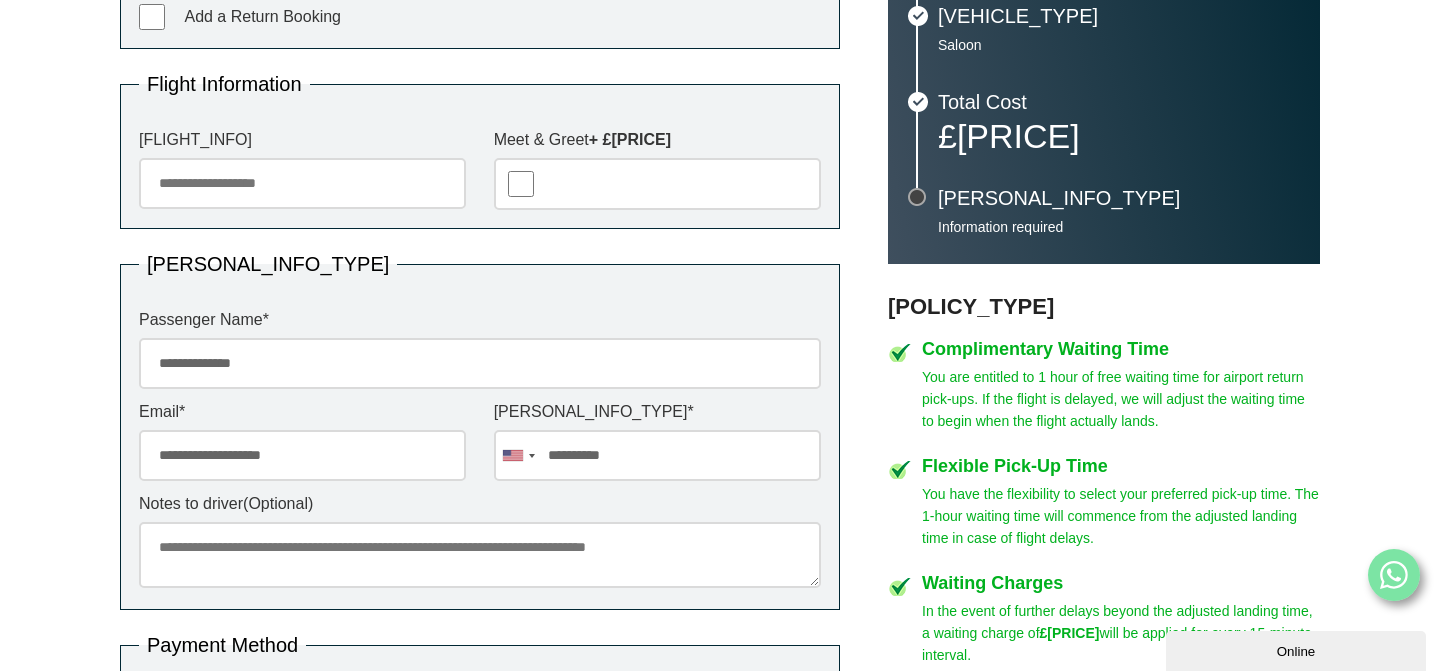drag, startPoint x: 631, startPoint y: 459, endPoint x: 547, endPoint y: 455, distance: 84.095184 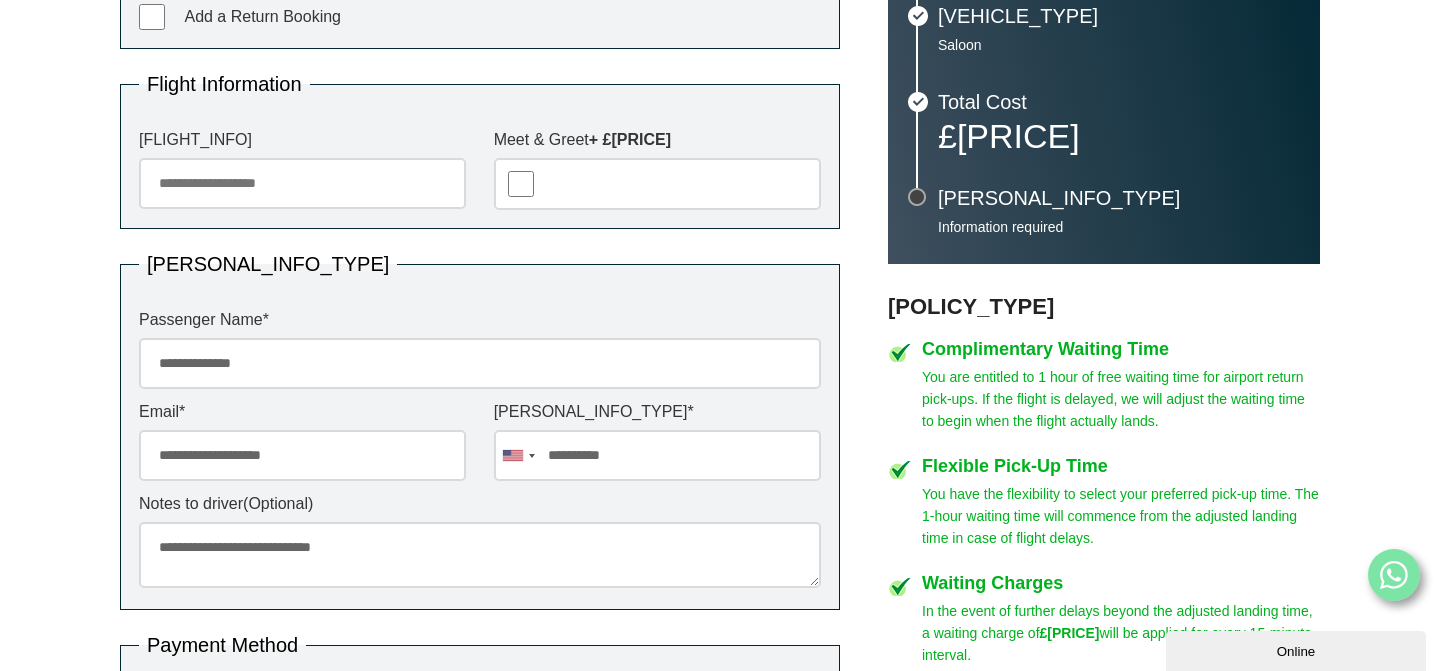 drag, startPoint x: 225, startPoint y: 564, endPoint x: 831, endPoint y: 475, distance: 612.5006 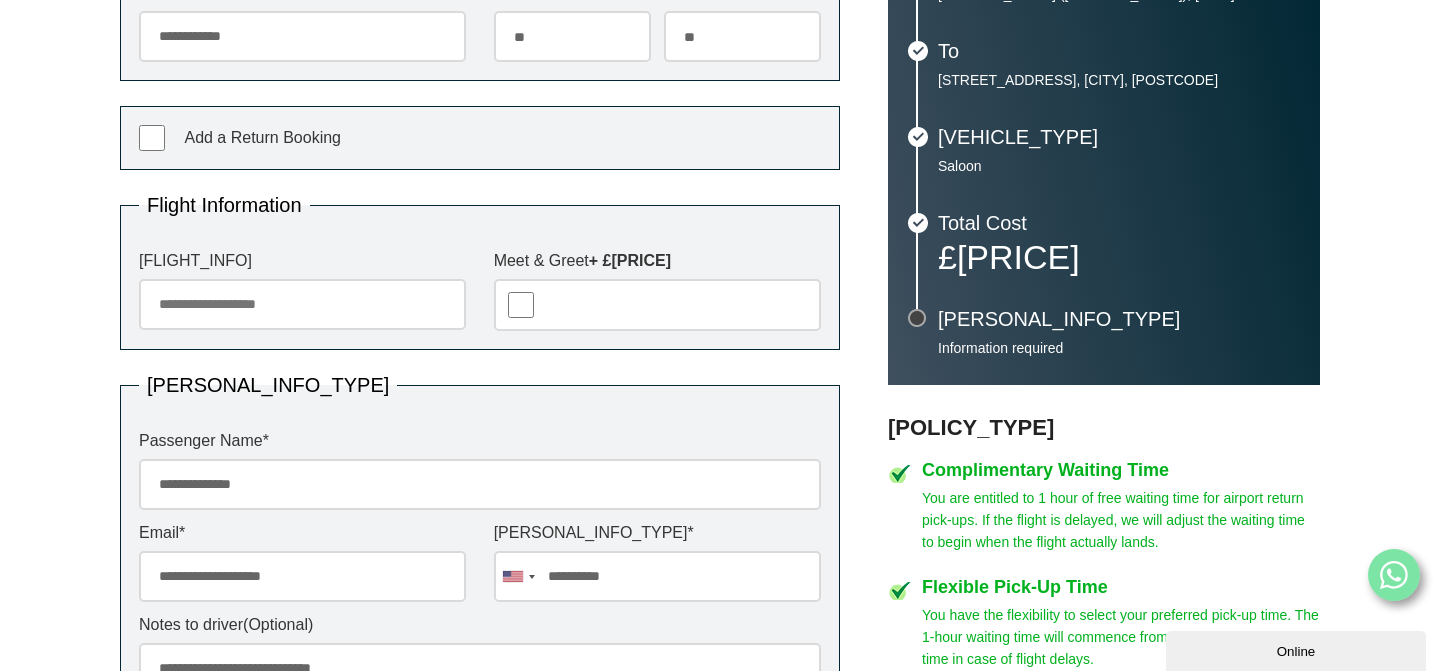 scroll, scrollTop: 549, scrollLeft: 0, axis: vertical 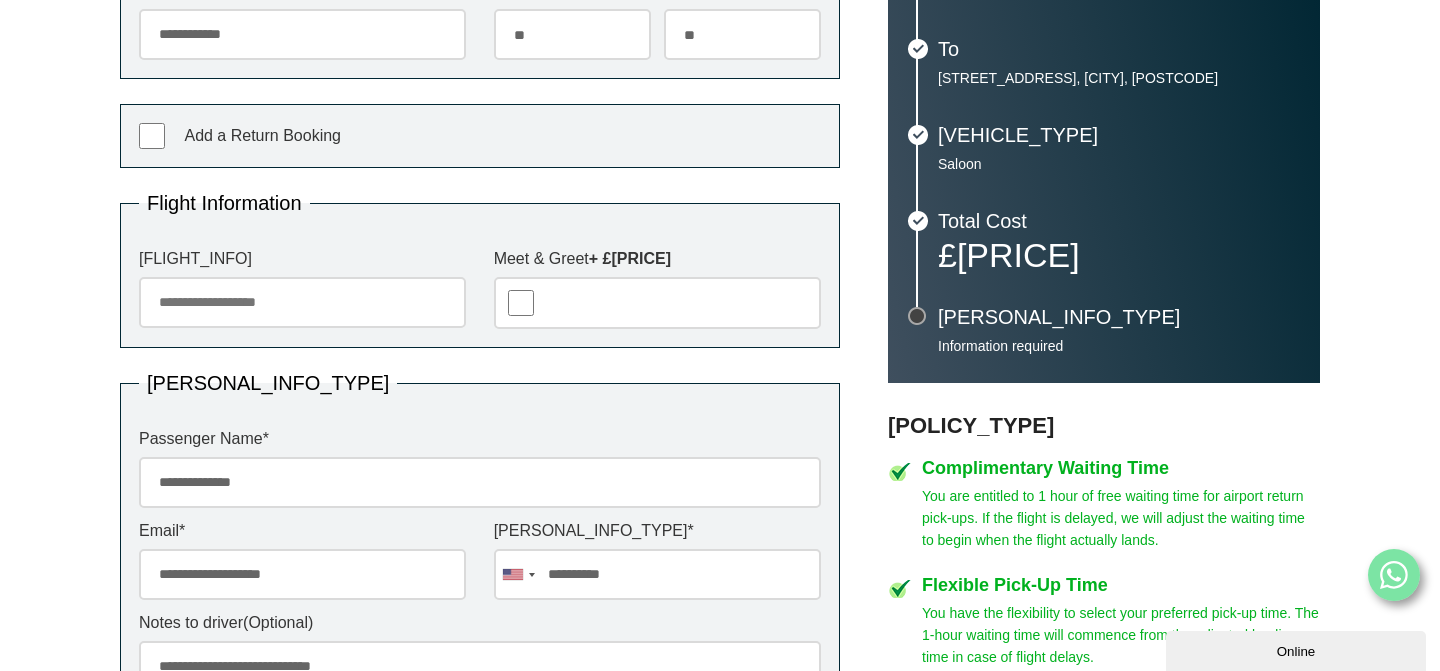 type on "**********" 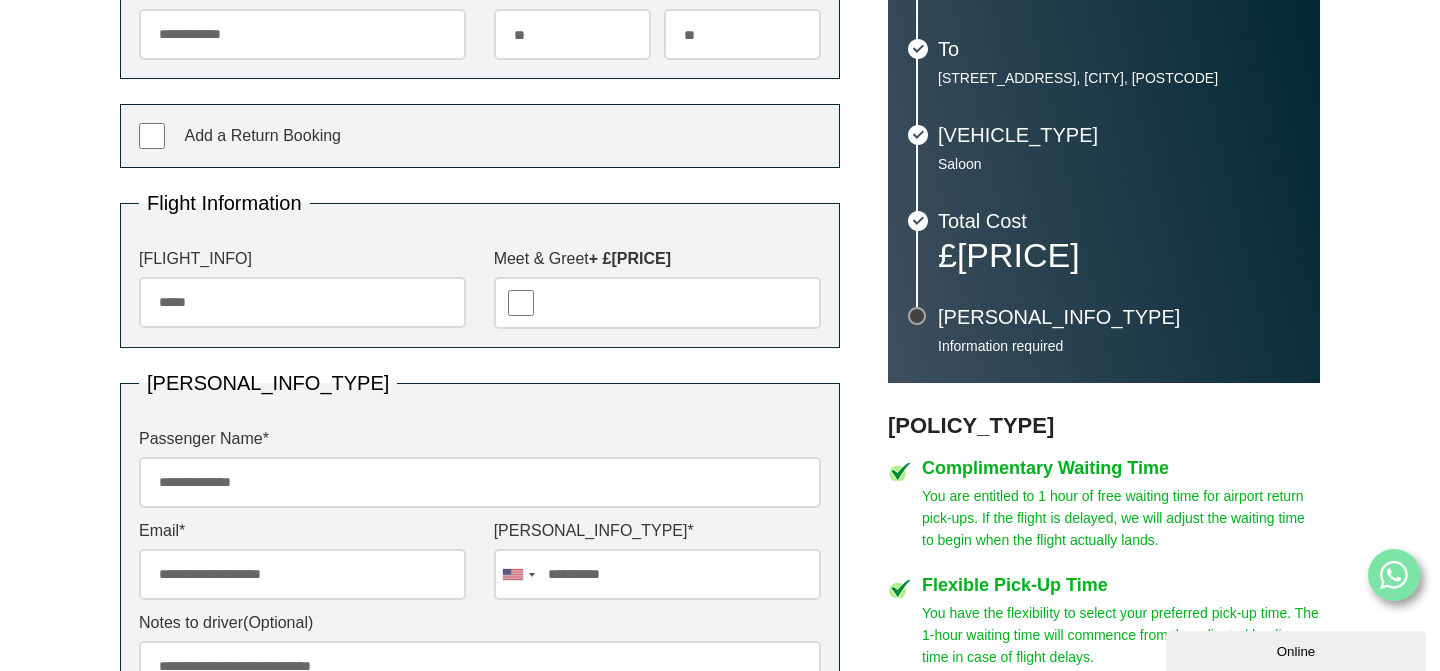 type on "*****" 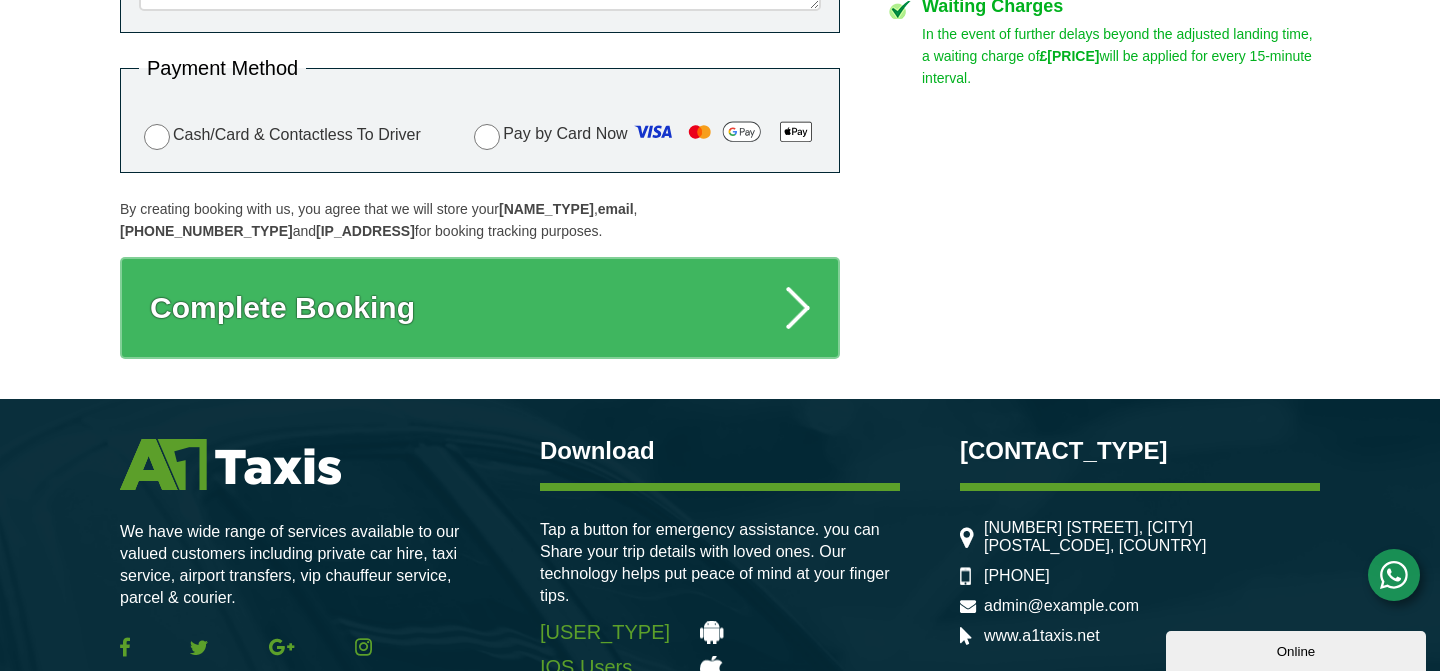 scroll, scrollTop: 1257, scrollLeft: 0, axis: vertical 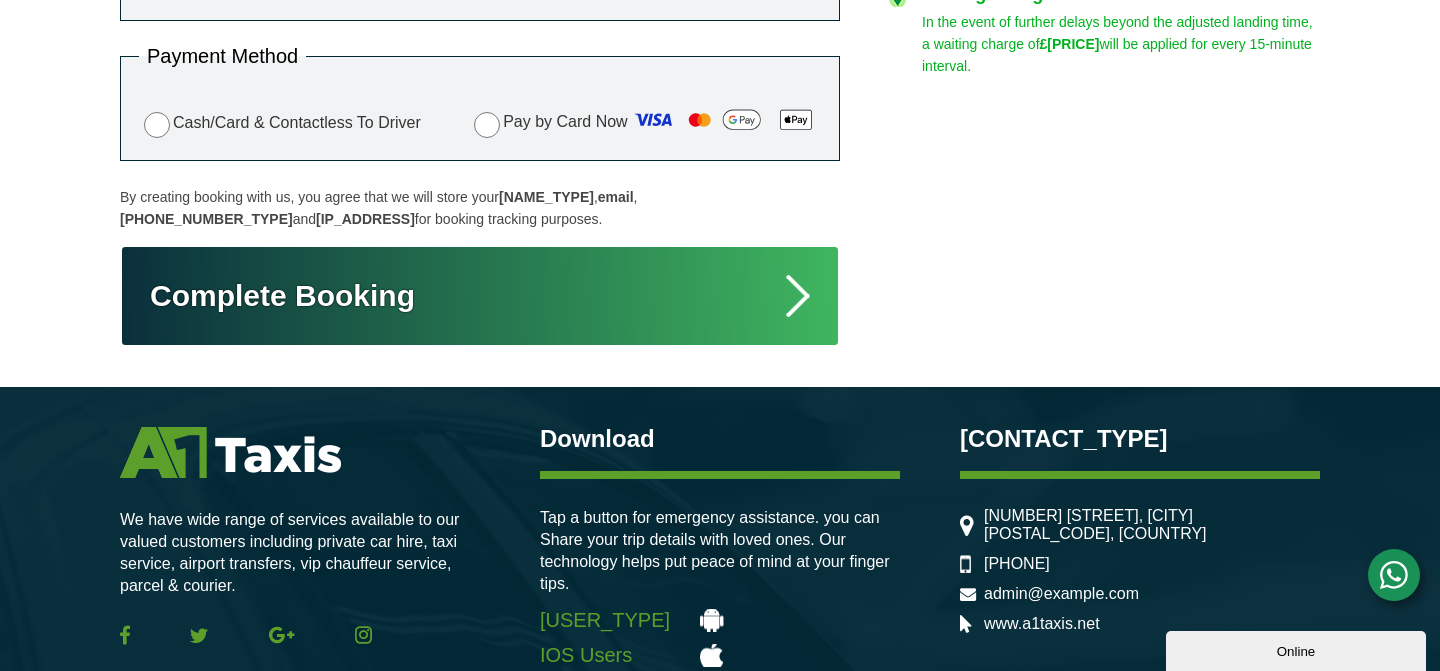click on "Complete Booking" at bounding box center (480, 296) 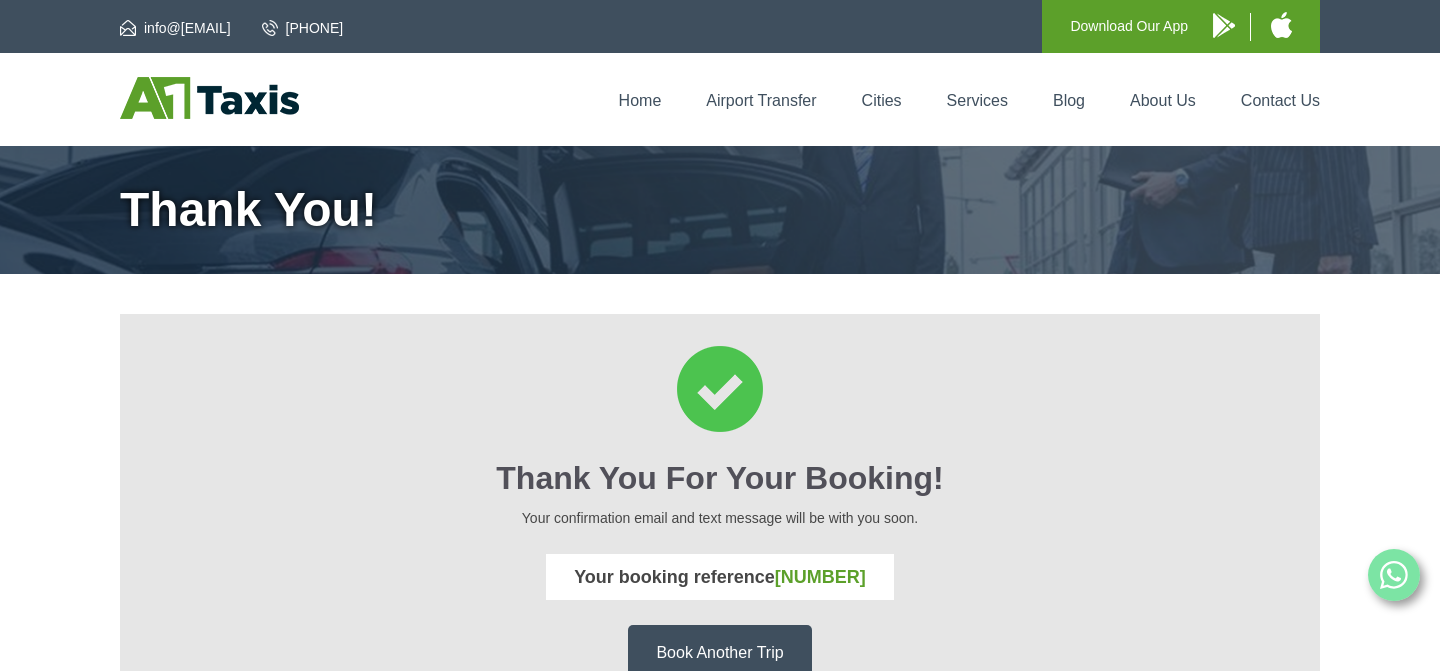 scroll, scrollTop: 0, scrollLeft: 0, axis: both 